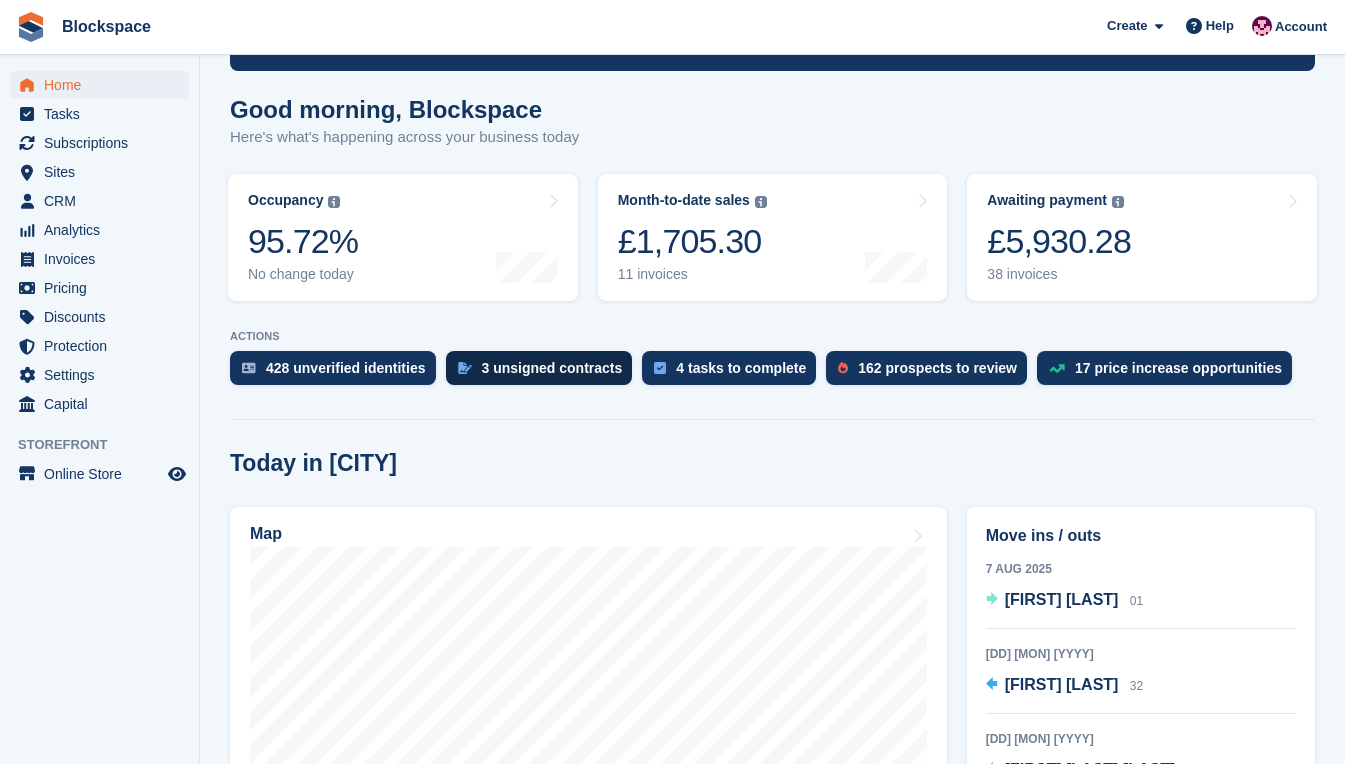 scroll, scrollTop: 100, scrollLeft: 0, axis: vertical 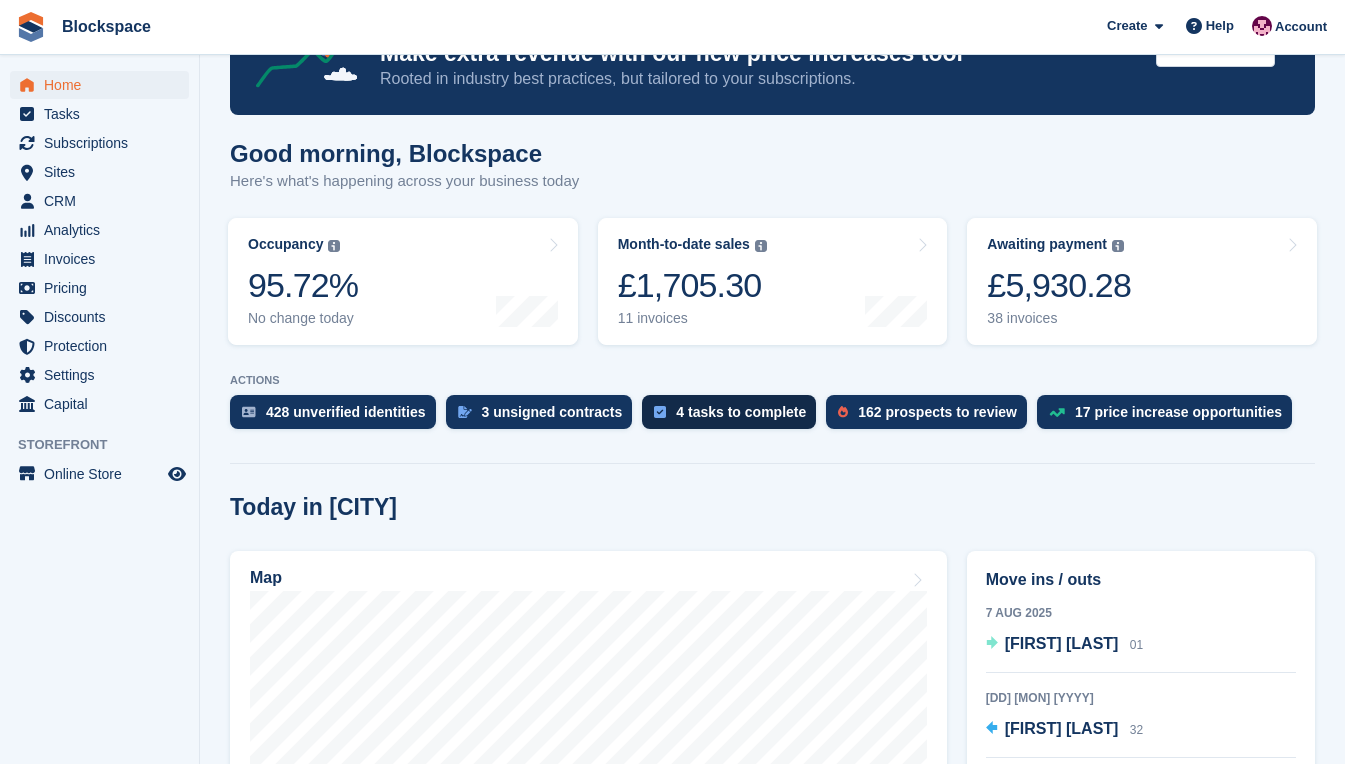click on "4
tasks to complete" at bounding box center (741, 412) 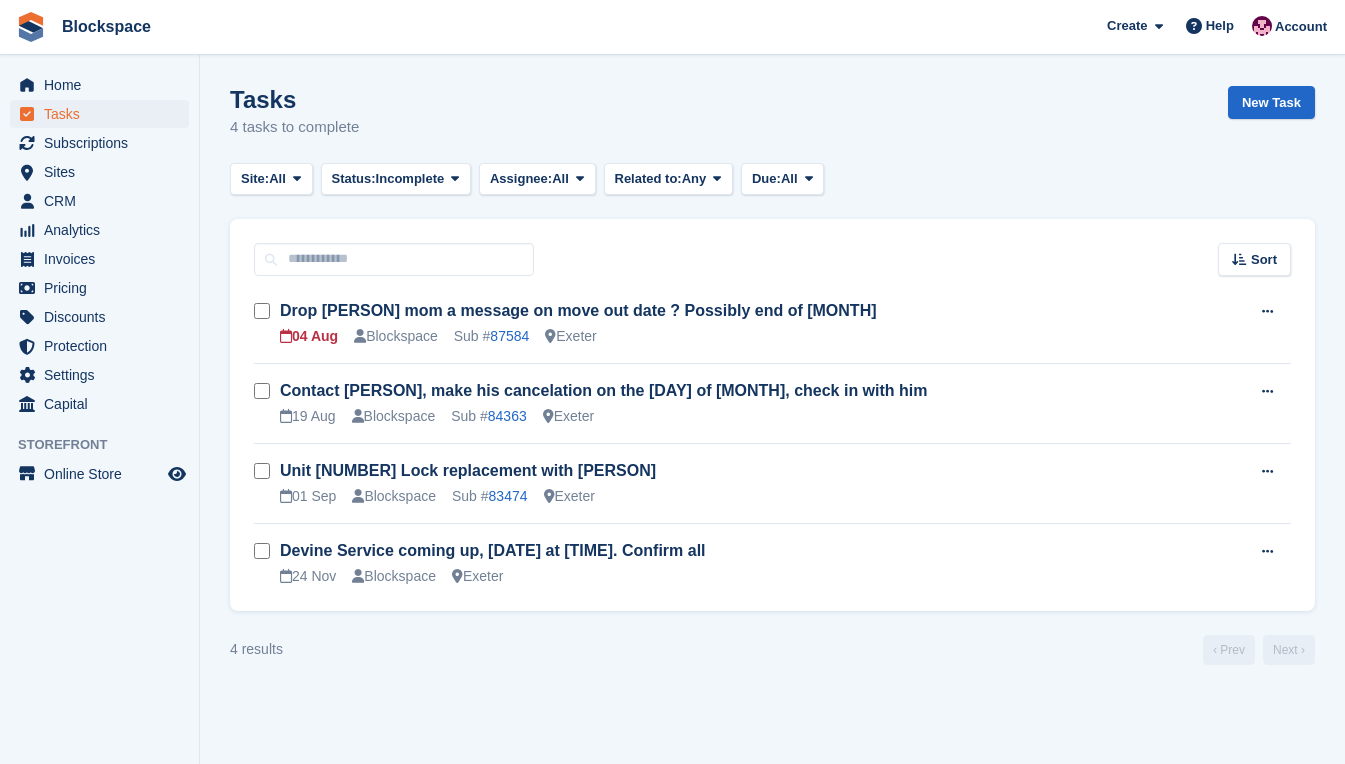 scroll, scrollTop: 0, scrollLeft: 0, axis: both 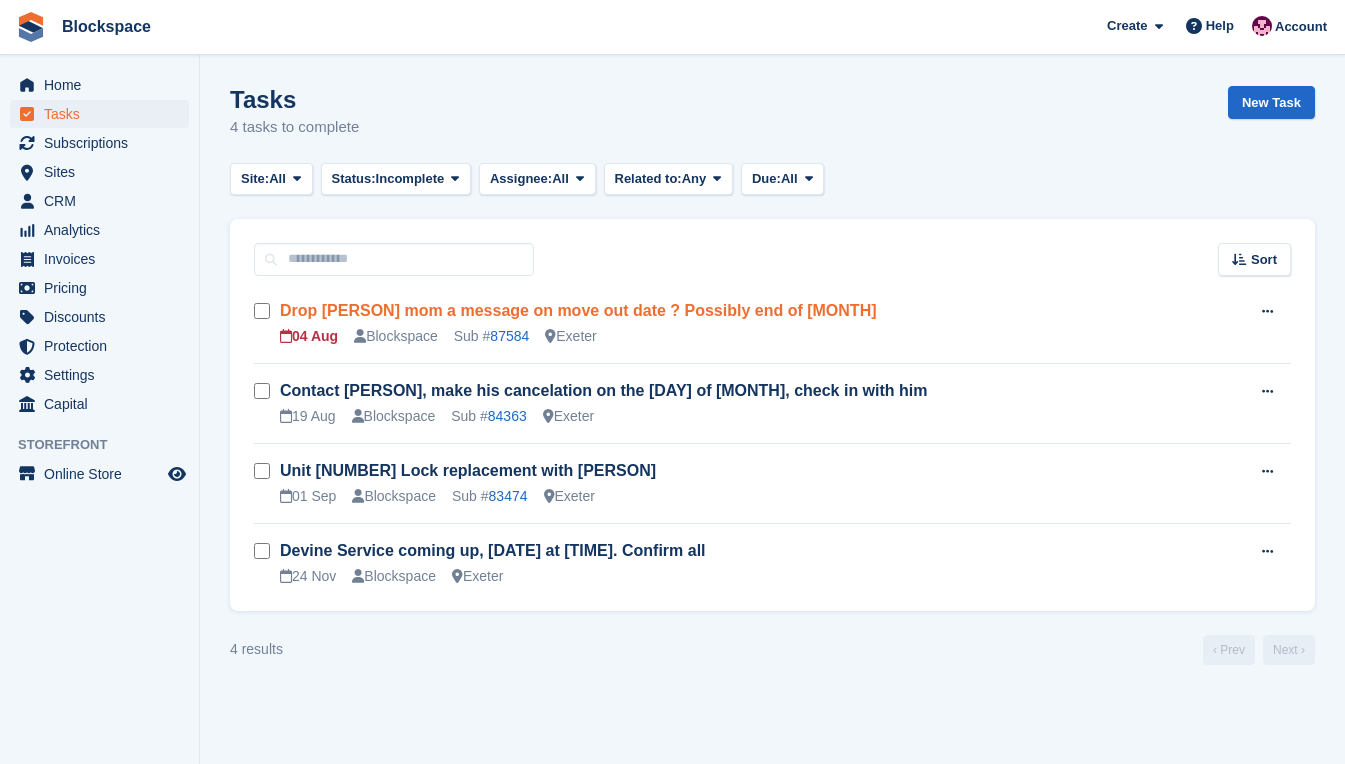 click on "Drop [PERSON] a message on move out date ? Possibly end of [MONTH]" at bounding box center (578, 310) 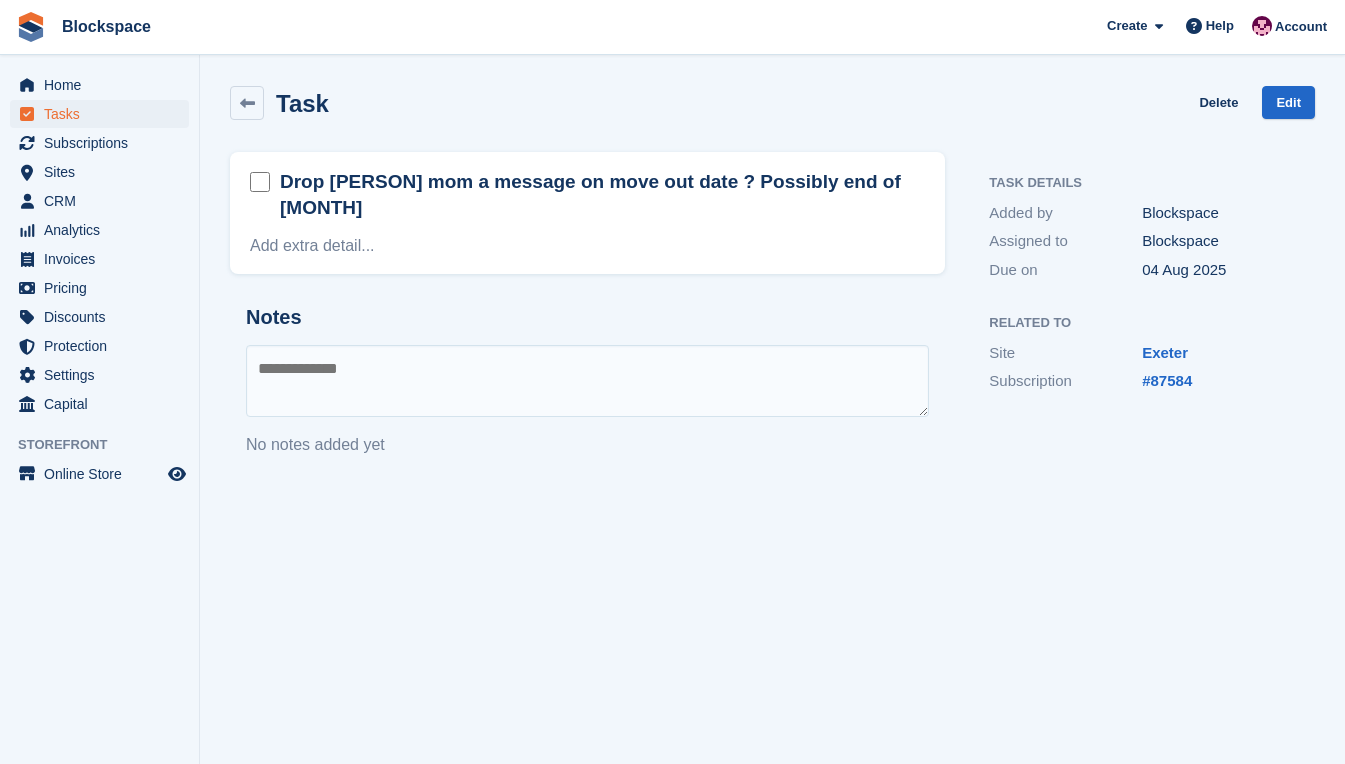 click on "Drop [PERSON] a message on move out date ? Possibly end of [MONTH]" at bounding box center [602, 195] 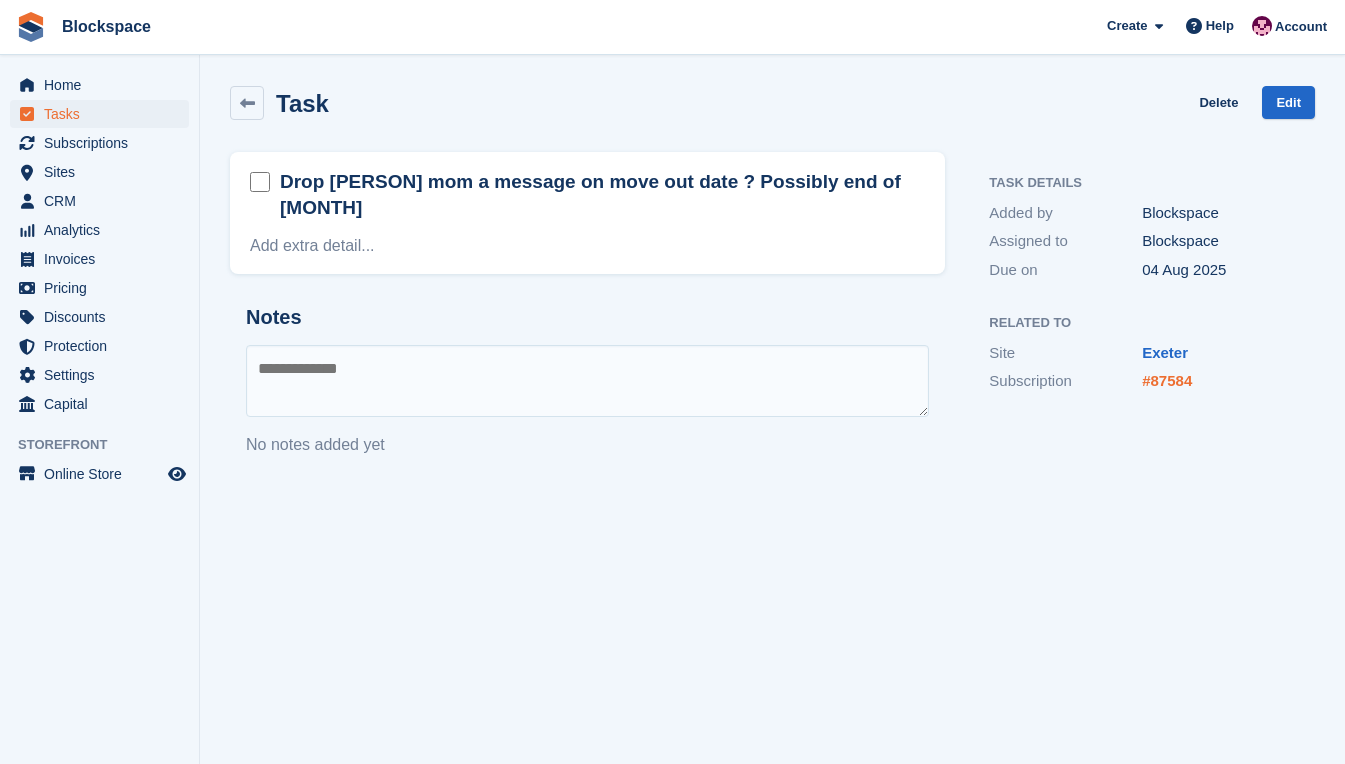 click on "#87584" at bounding box center [1167, 380] 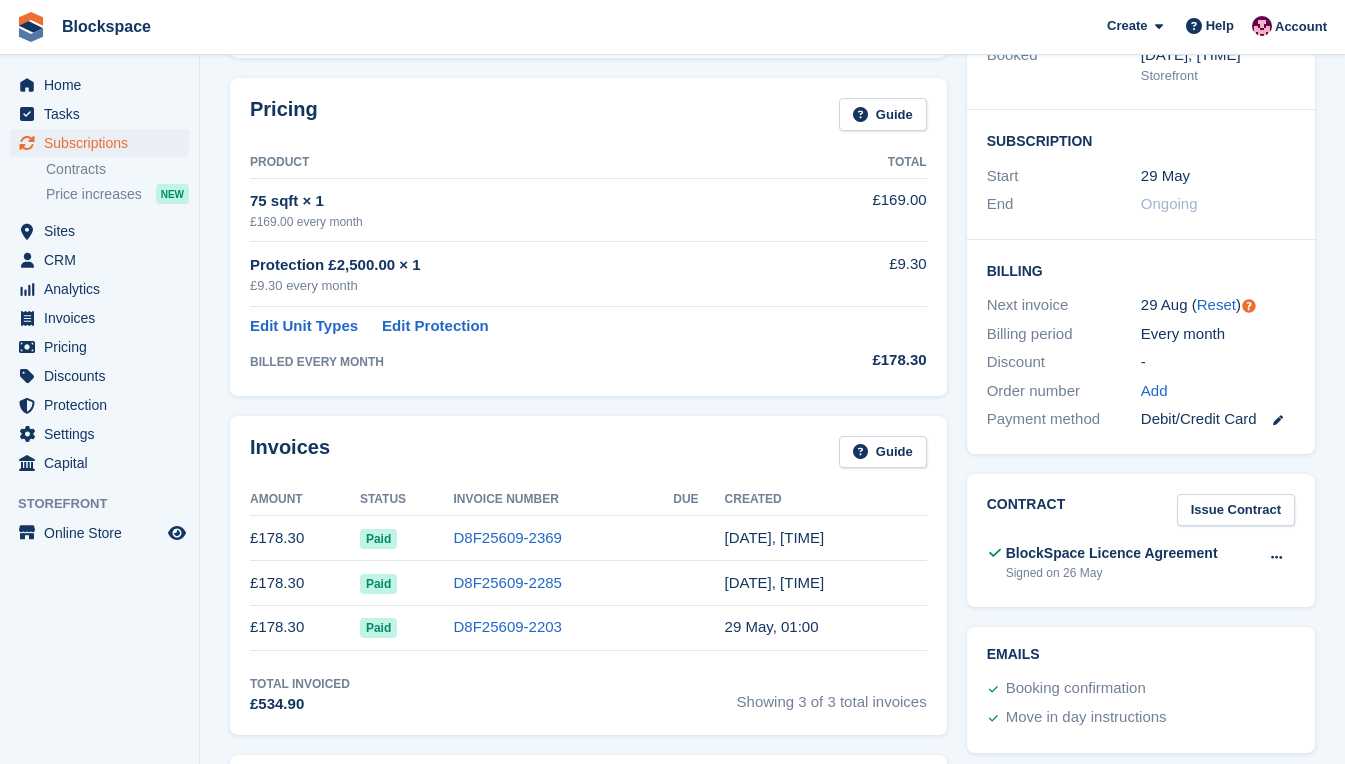 scroll, scrollTop: 149, scrollLeft: 0, axis: vertical 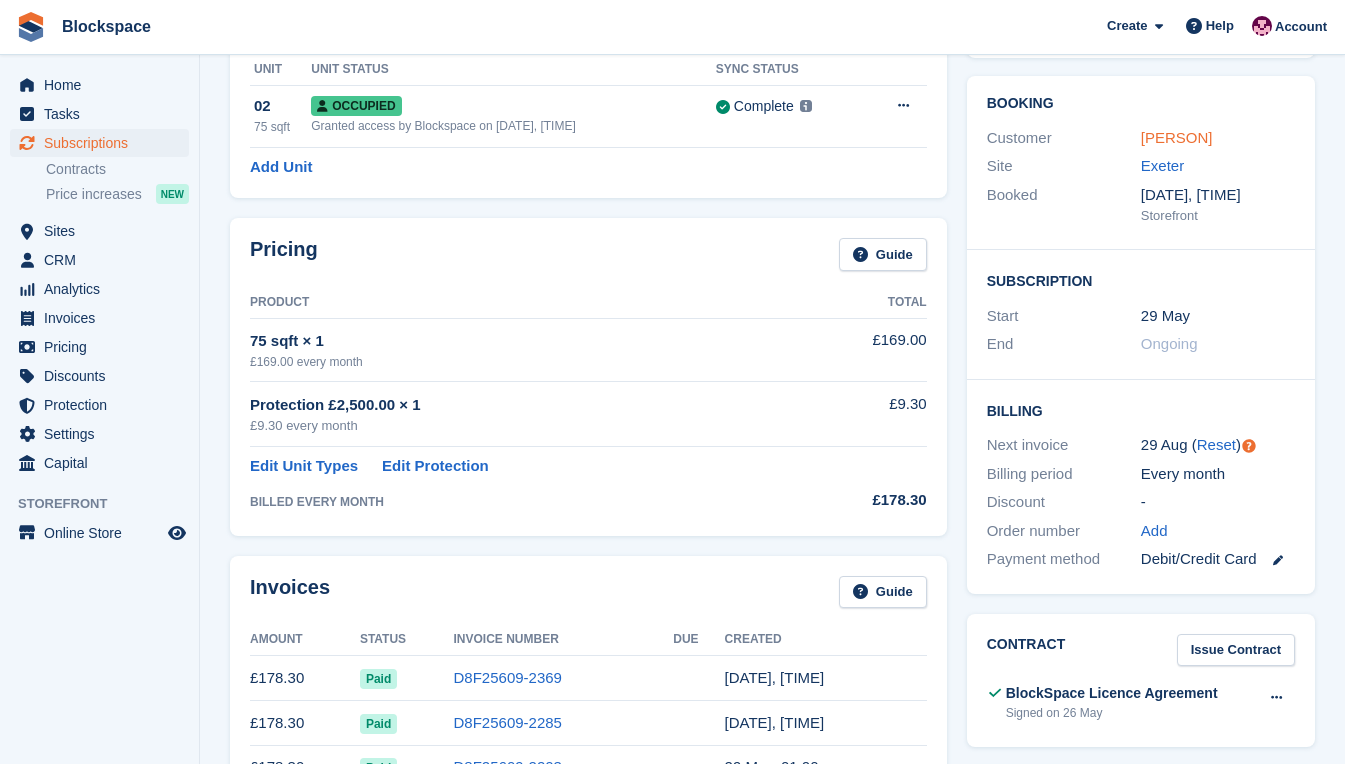 click on "Lexi Hughes" at bounding box center [1177, 137] 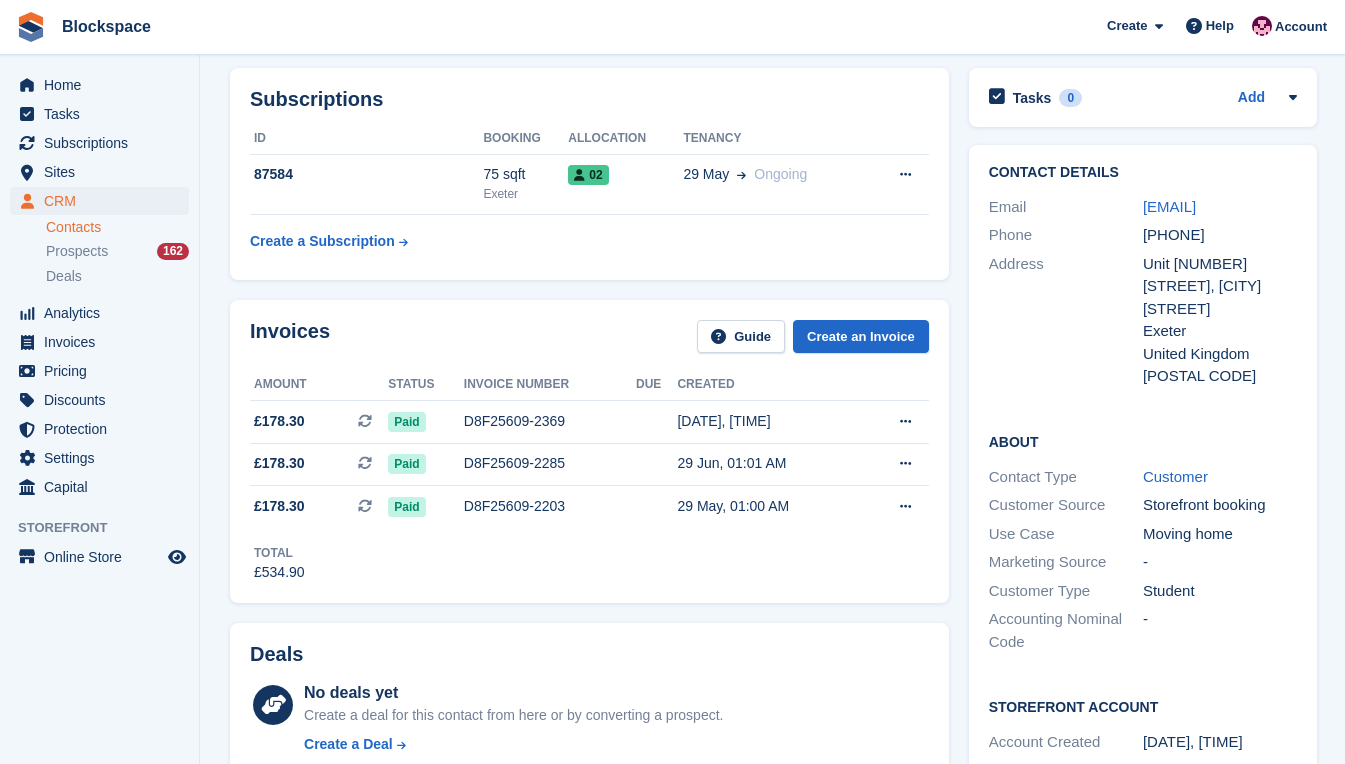 scroll, scrollTop: 0, scrollLeft: 0, axis: both 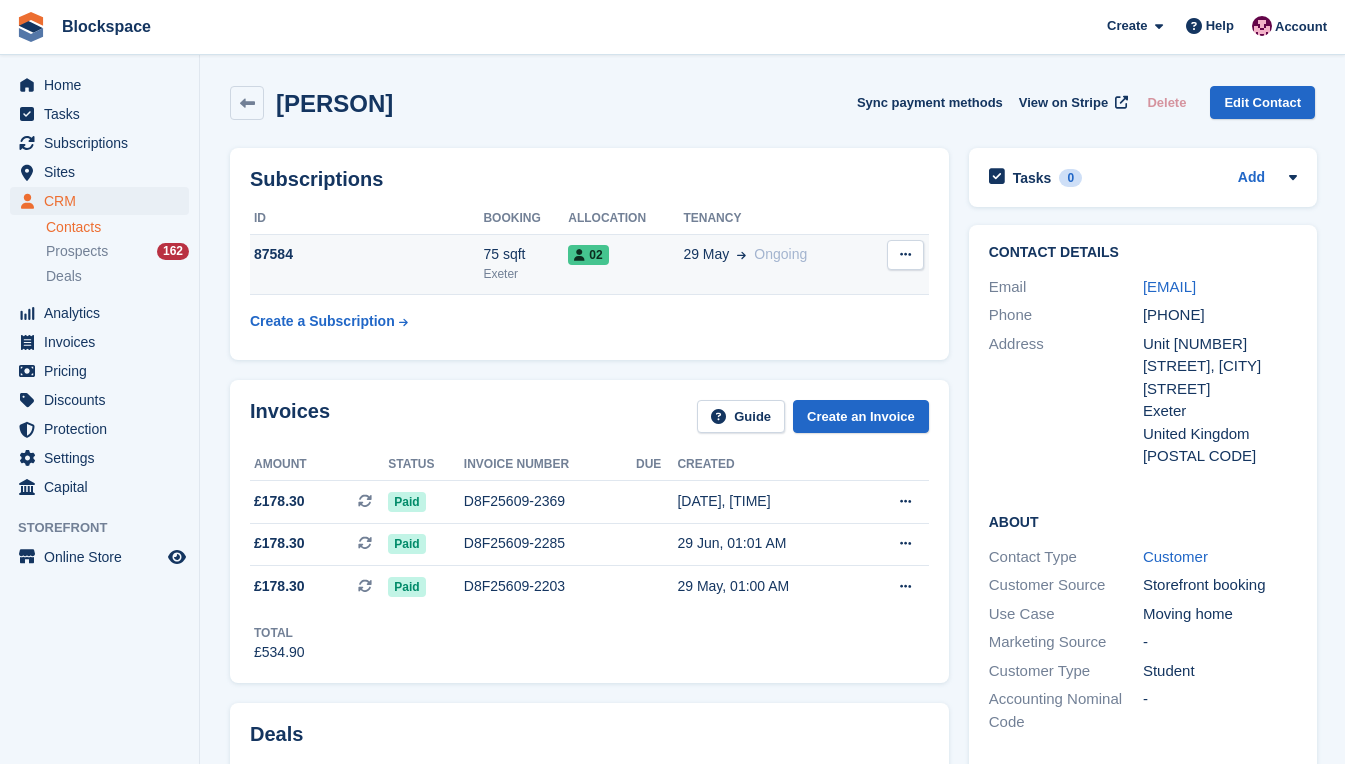 click on "87584" at bounding box center (366, 254) 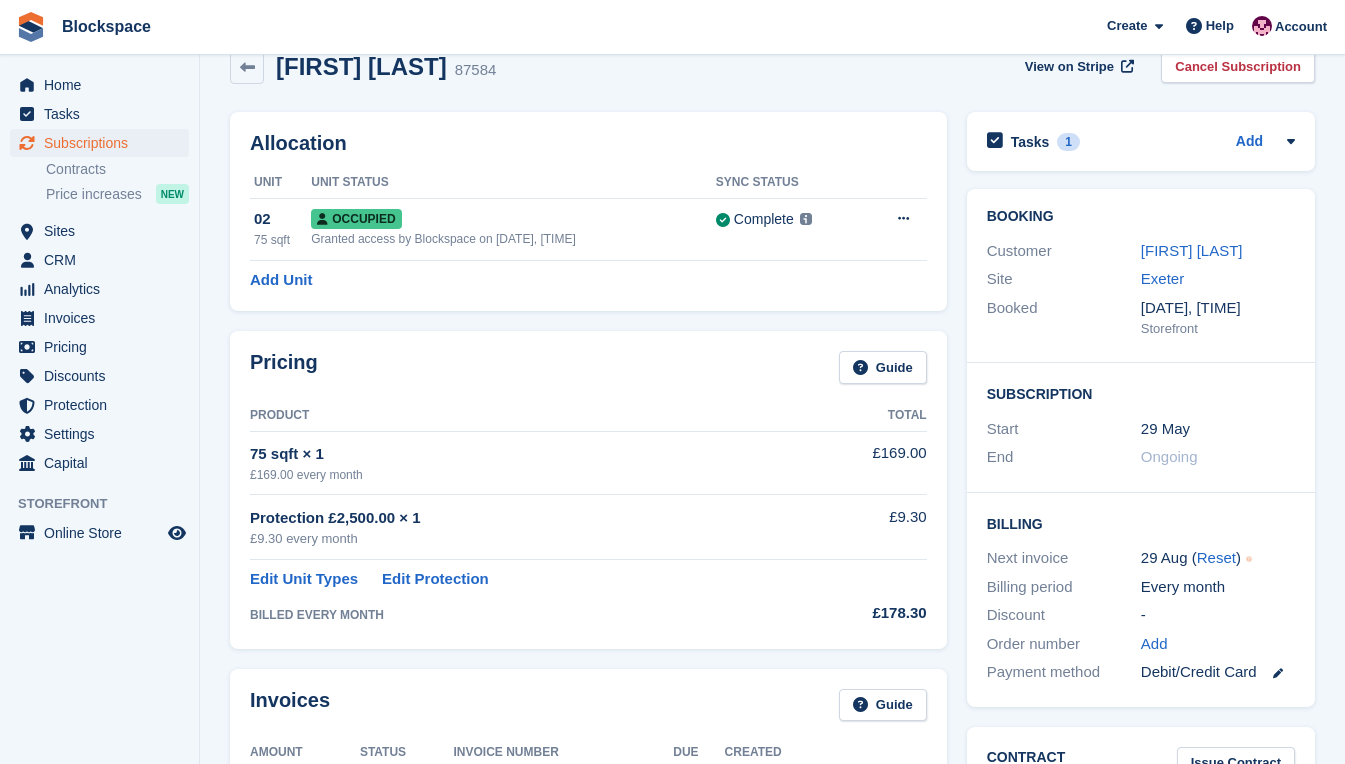 scroll, scrollTop: 0, scrollLeft: 0, axis: both 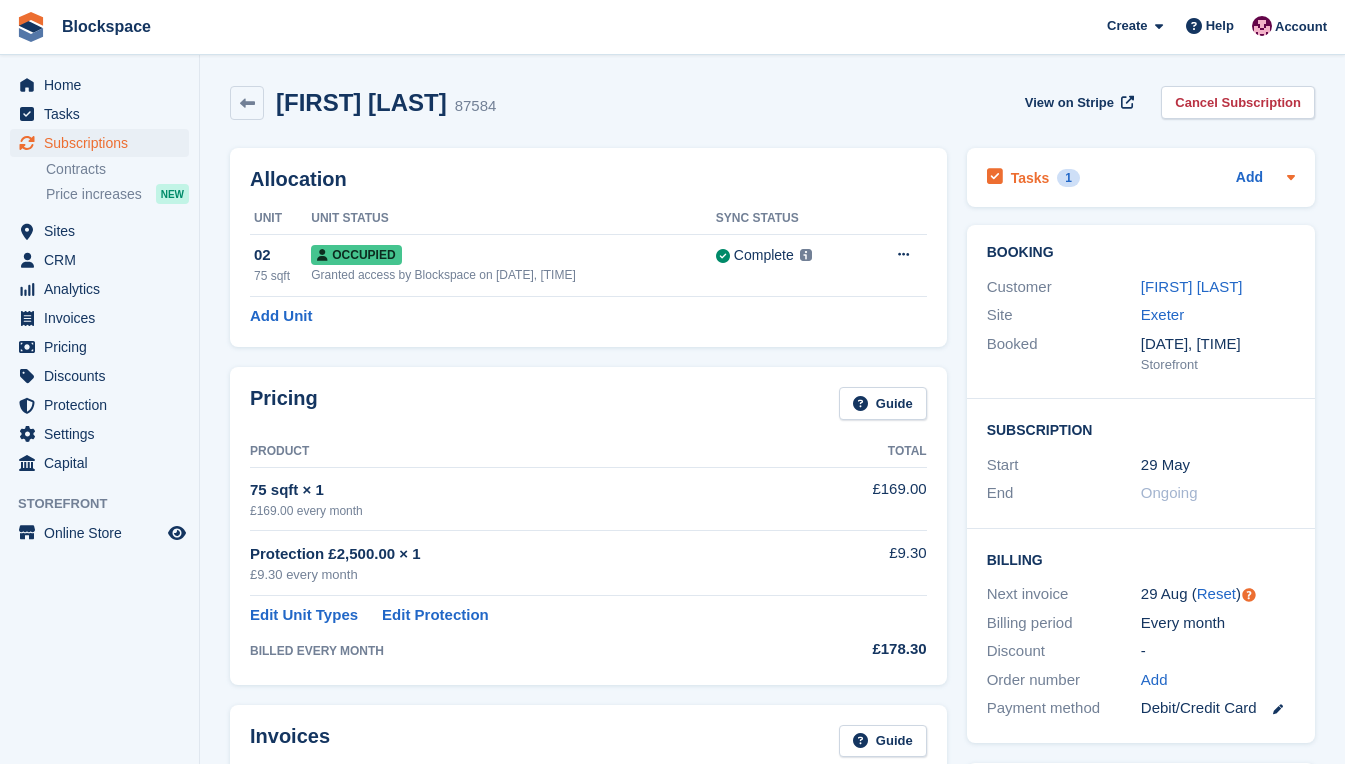 click on "1" at bounding box center [1068, 178] 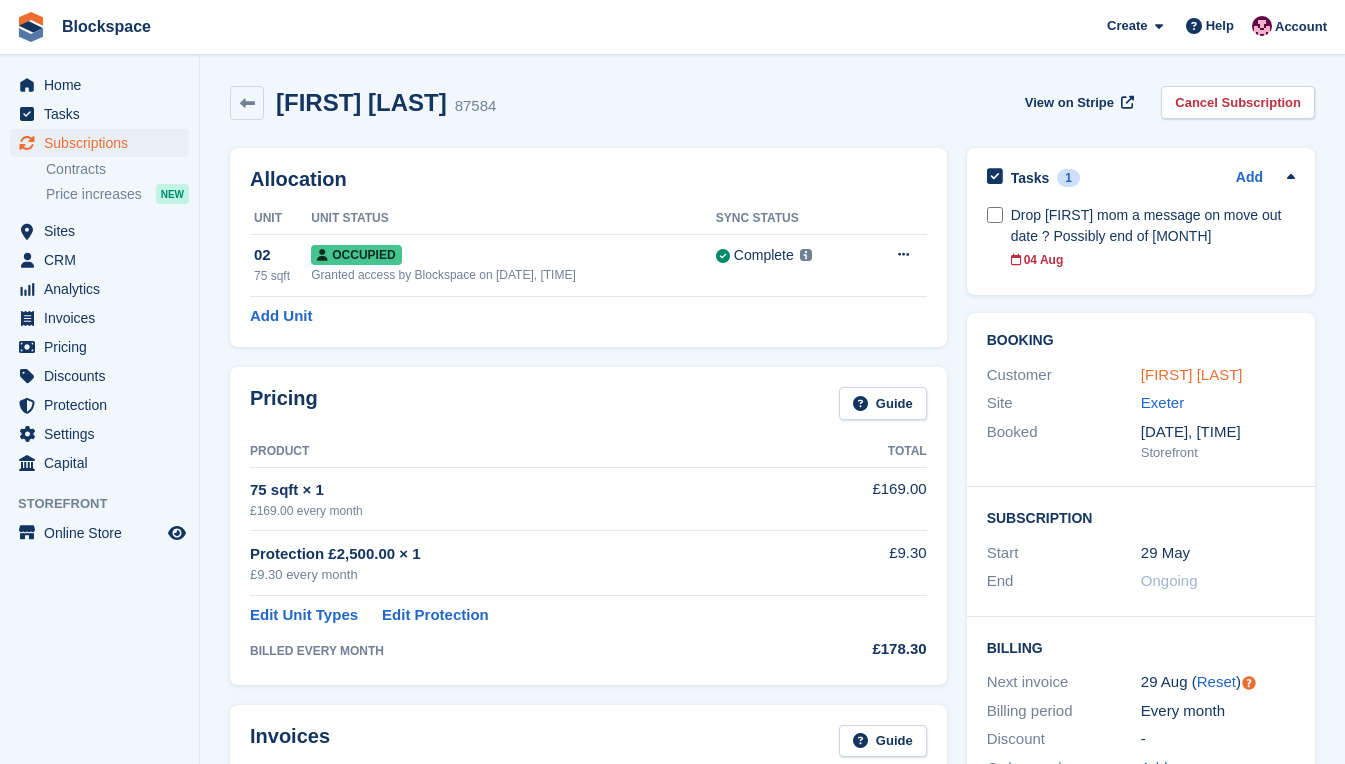 click on "[PERSON]" at bounding box center [1192, 374] 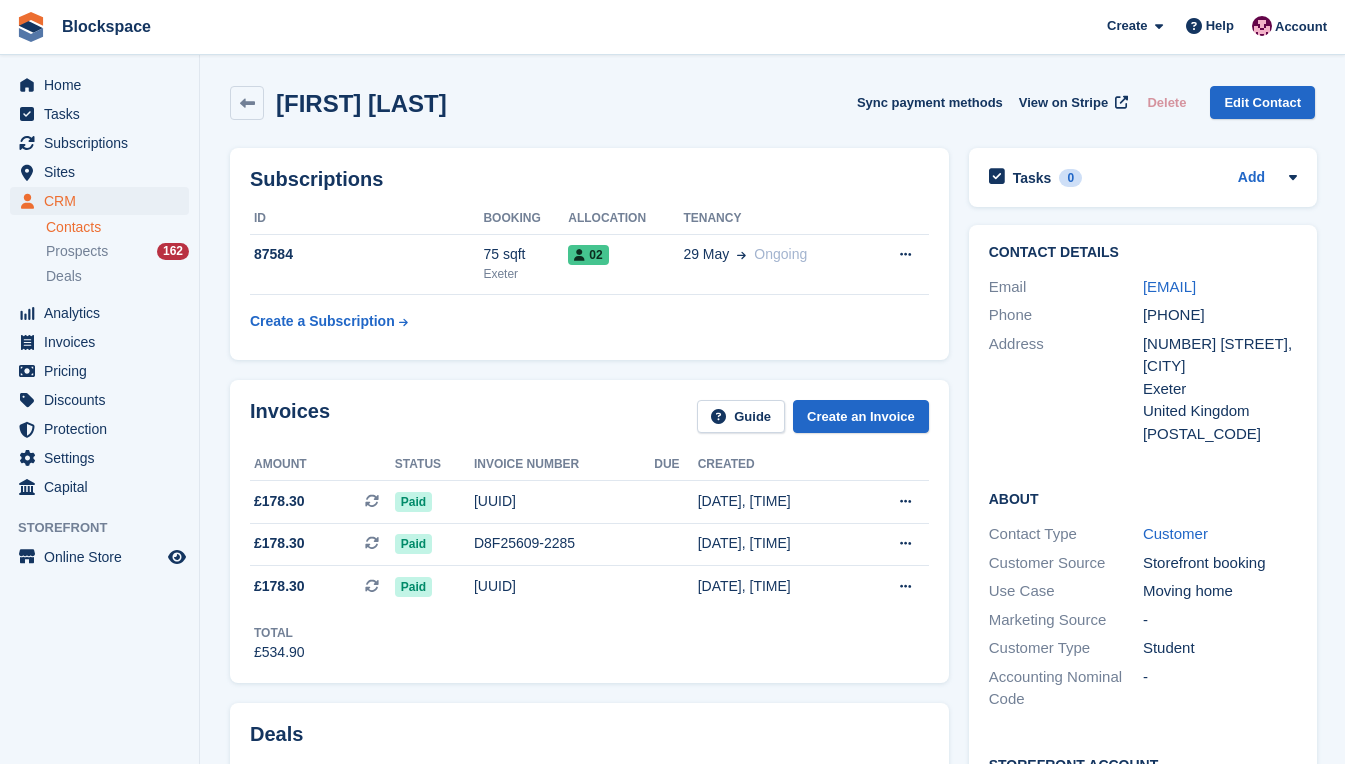click on "Email" at bounding box center [1066, 287] 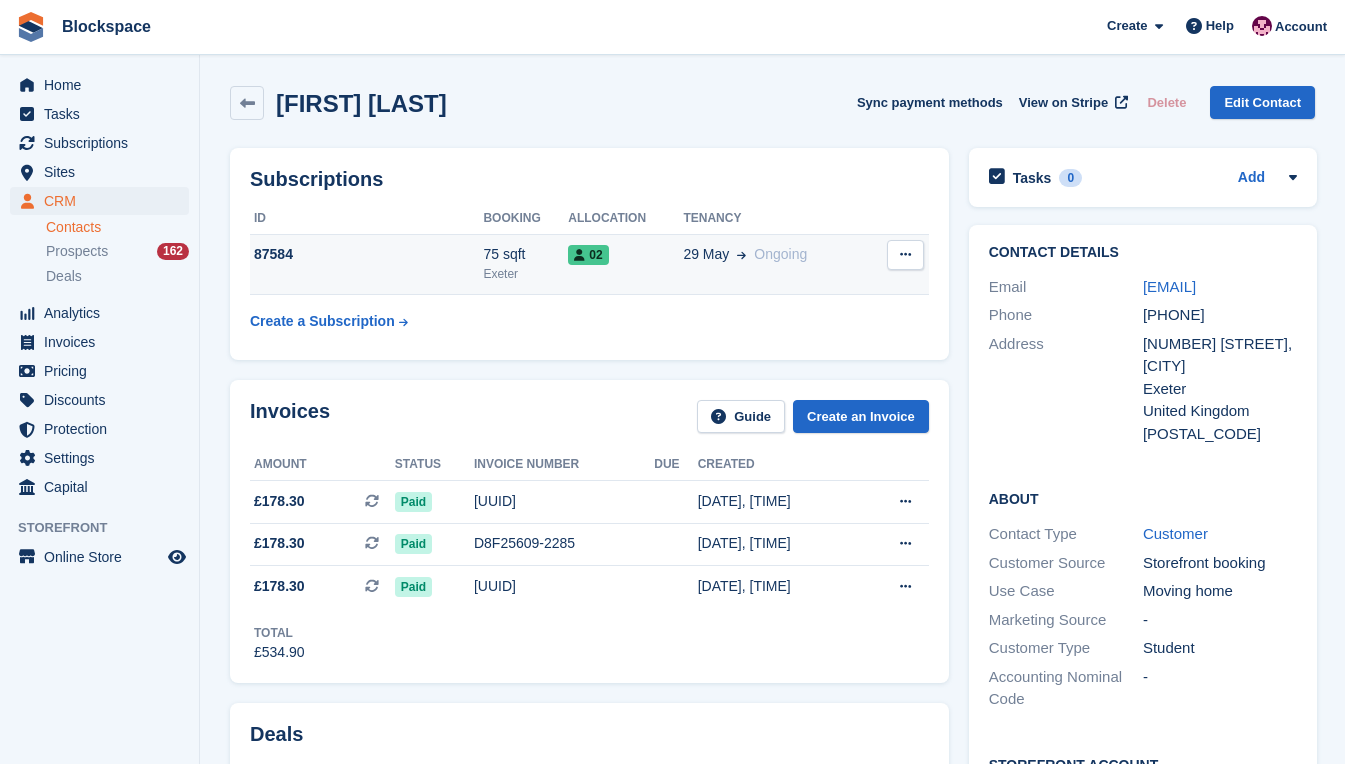 click on "87584" at bounding box center (366, 254) 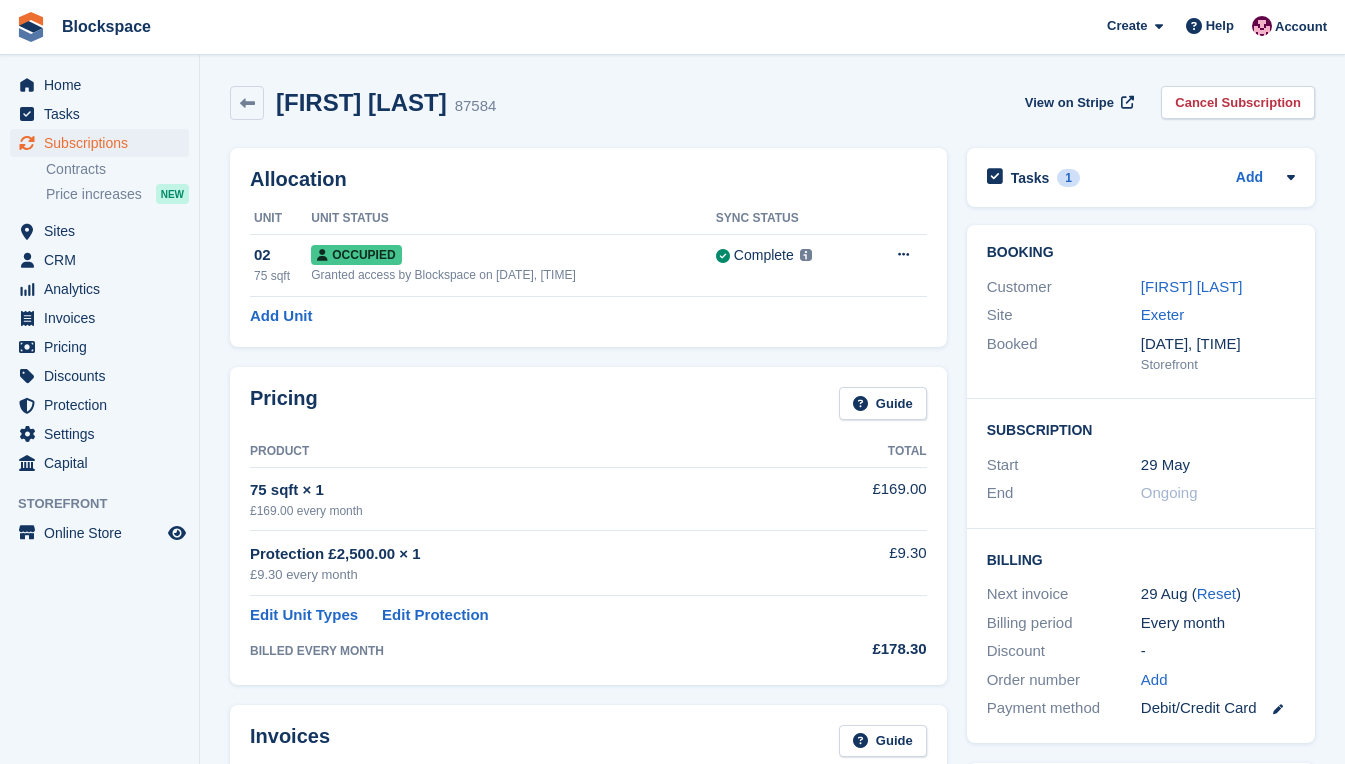 click on "Tasks" at bounding box center [1030, 178] 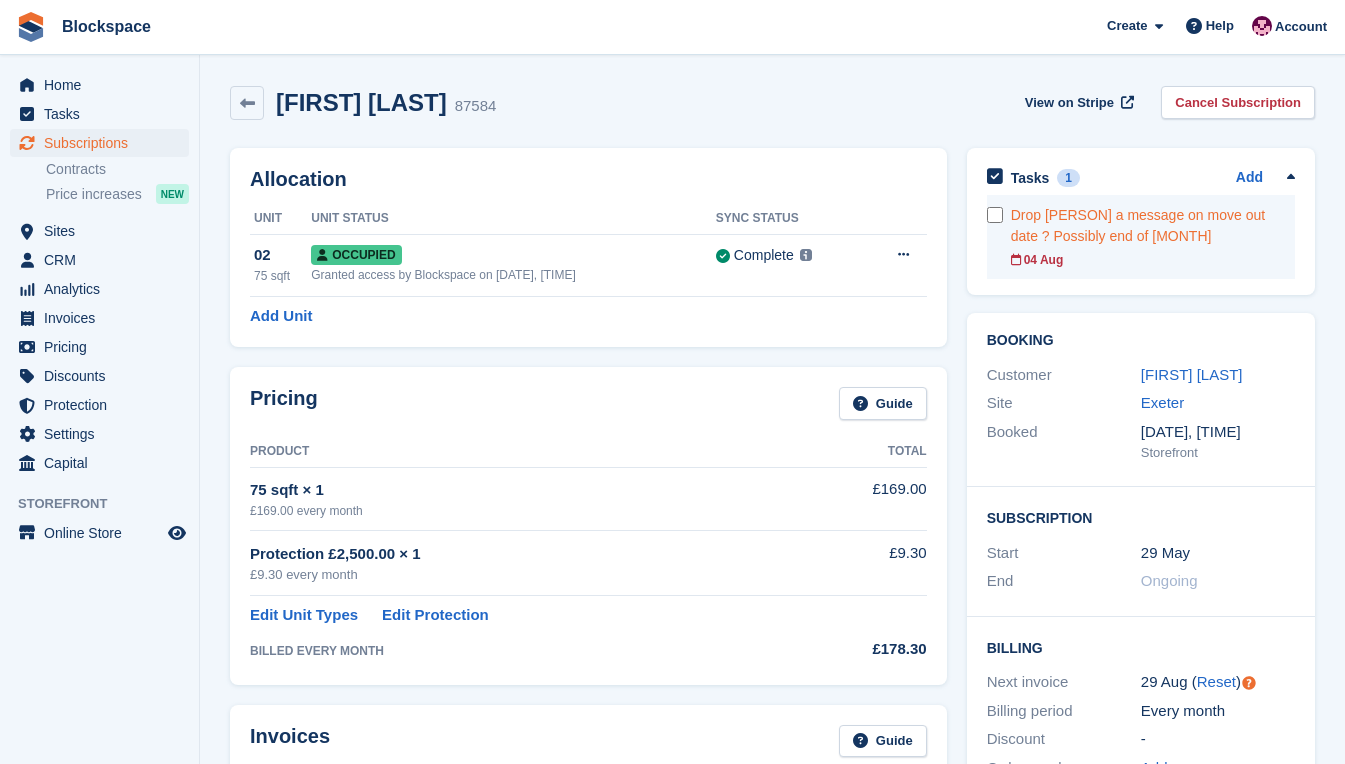 click on "Drop Lexi mom a message on move out date ? Possibly end of September" at bounding box center [1153, 226] 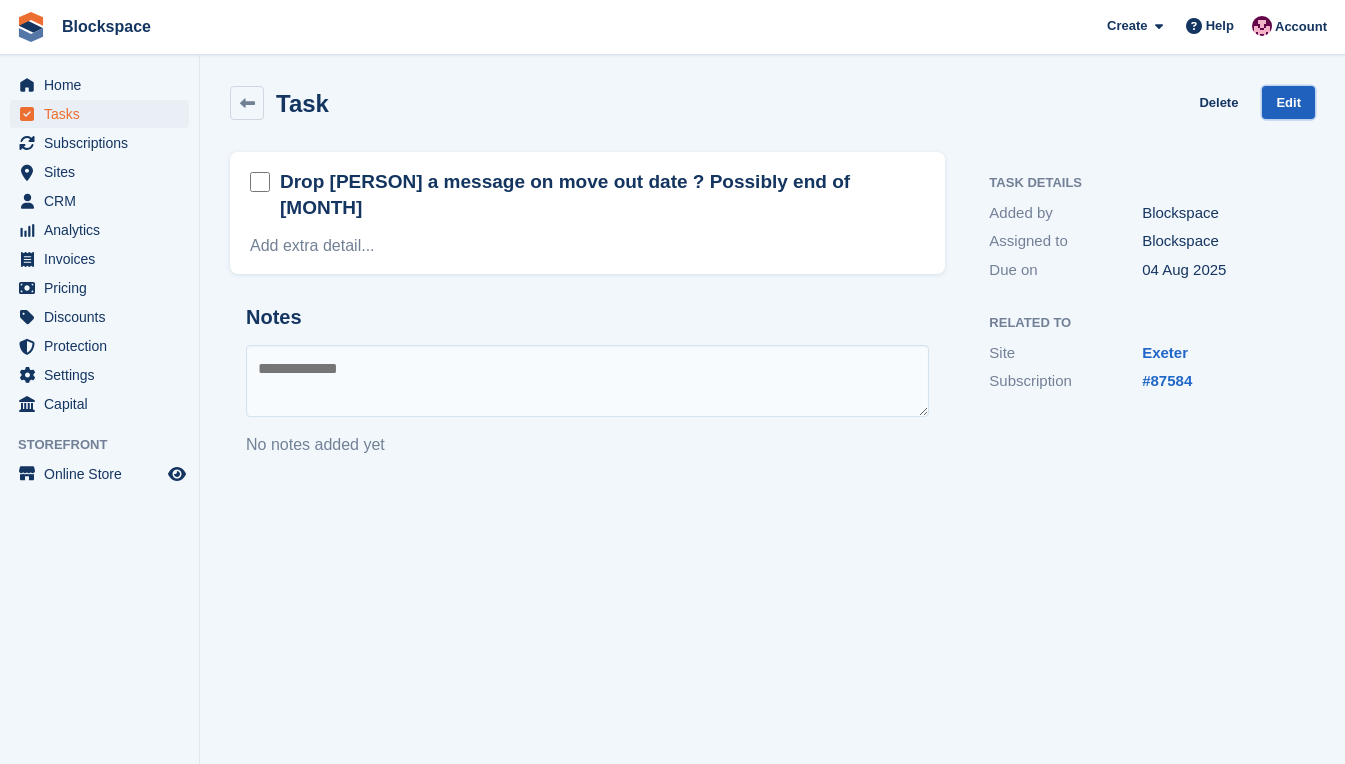 click on "Edit" at bounding box center (1288, 102) 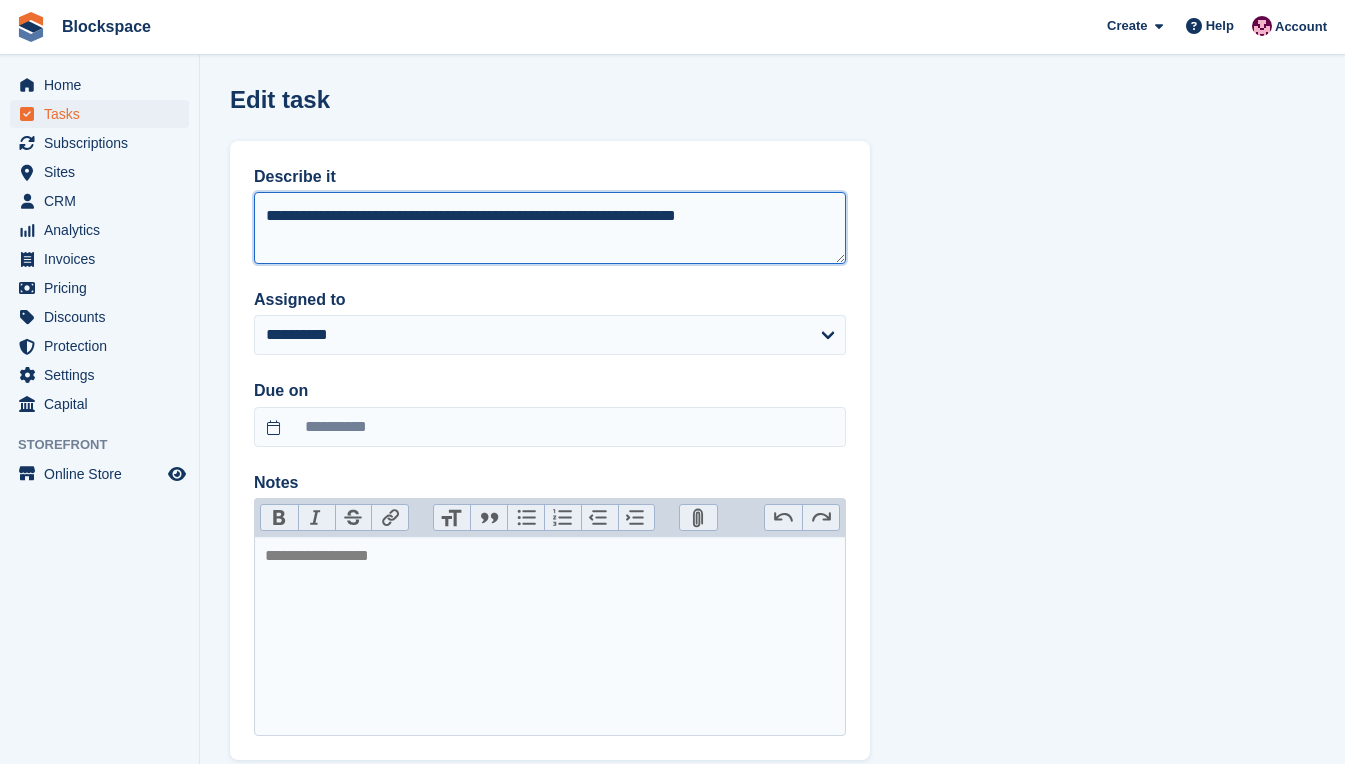 click on "**********" at bounding box center [550, 228] 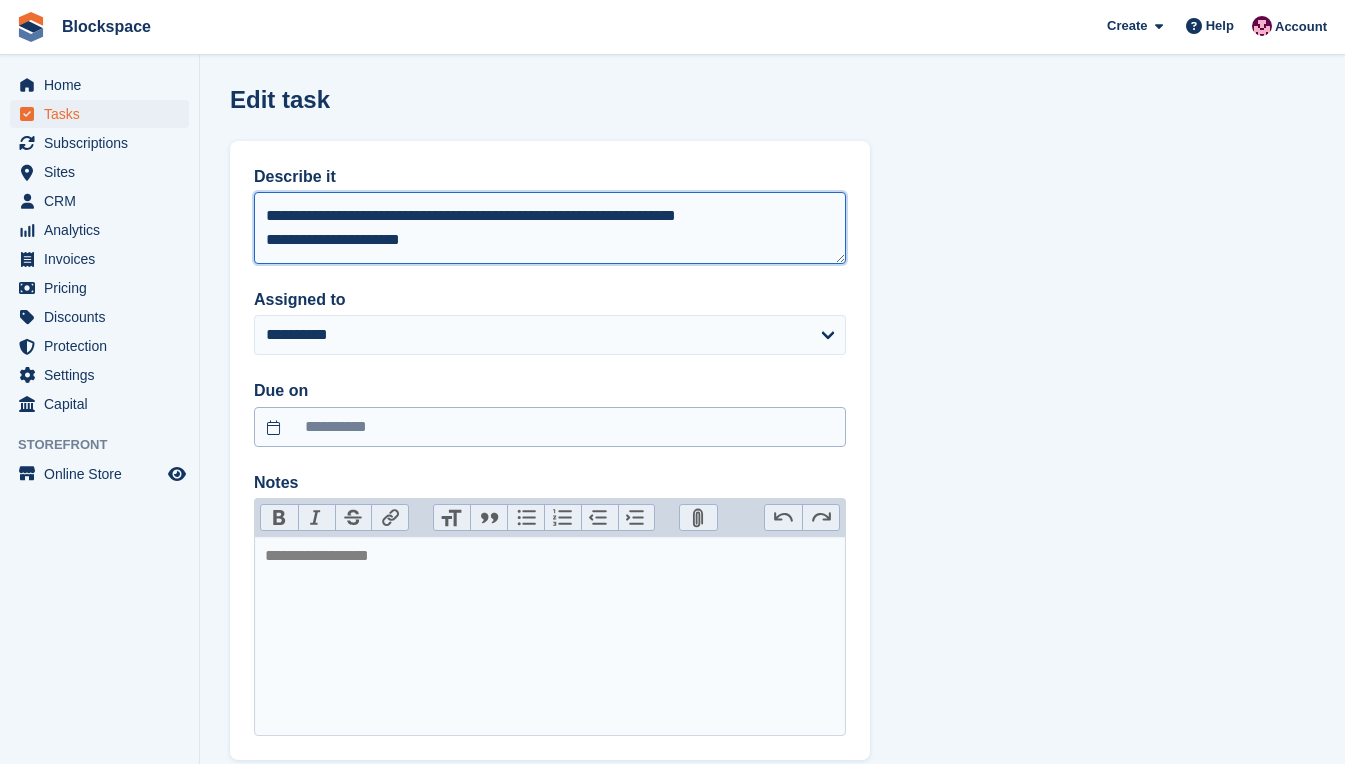 type on "**********" 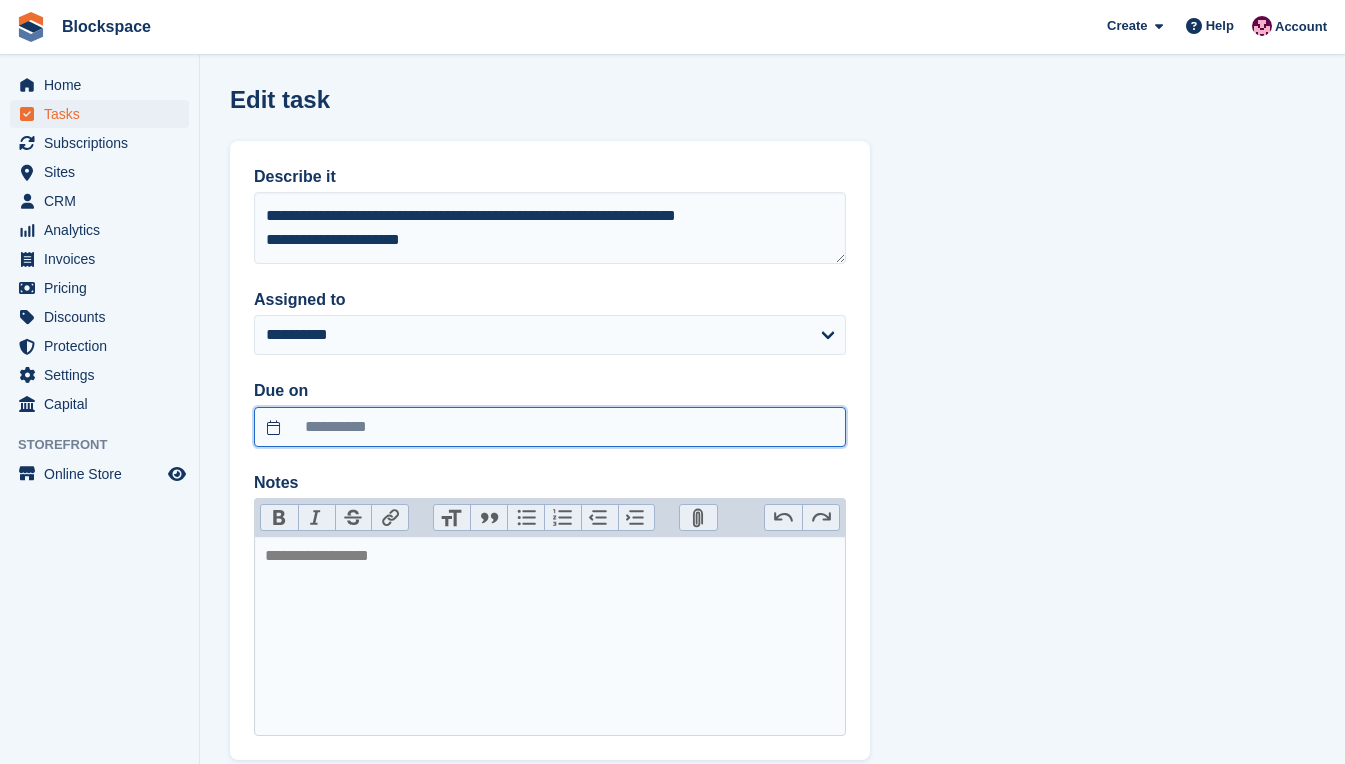 click on "**********" at bounding box center [550, 427] 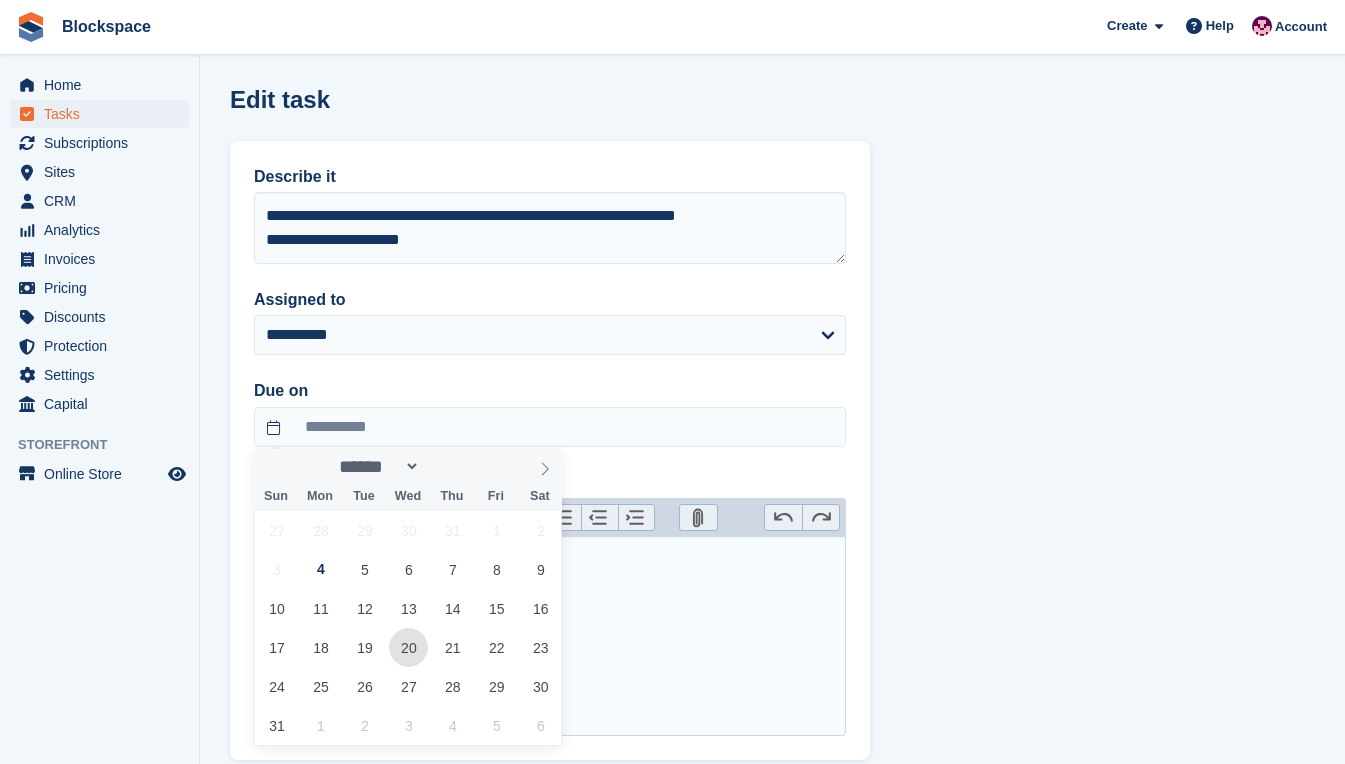 click on "20" at bounding box center [408, 647] 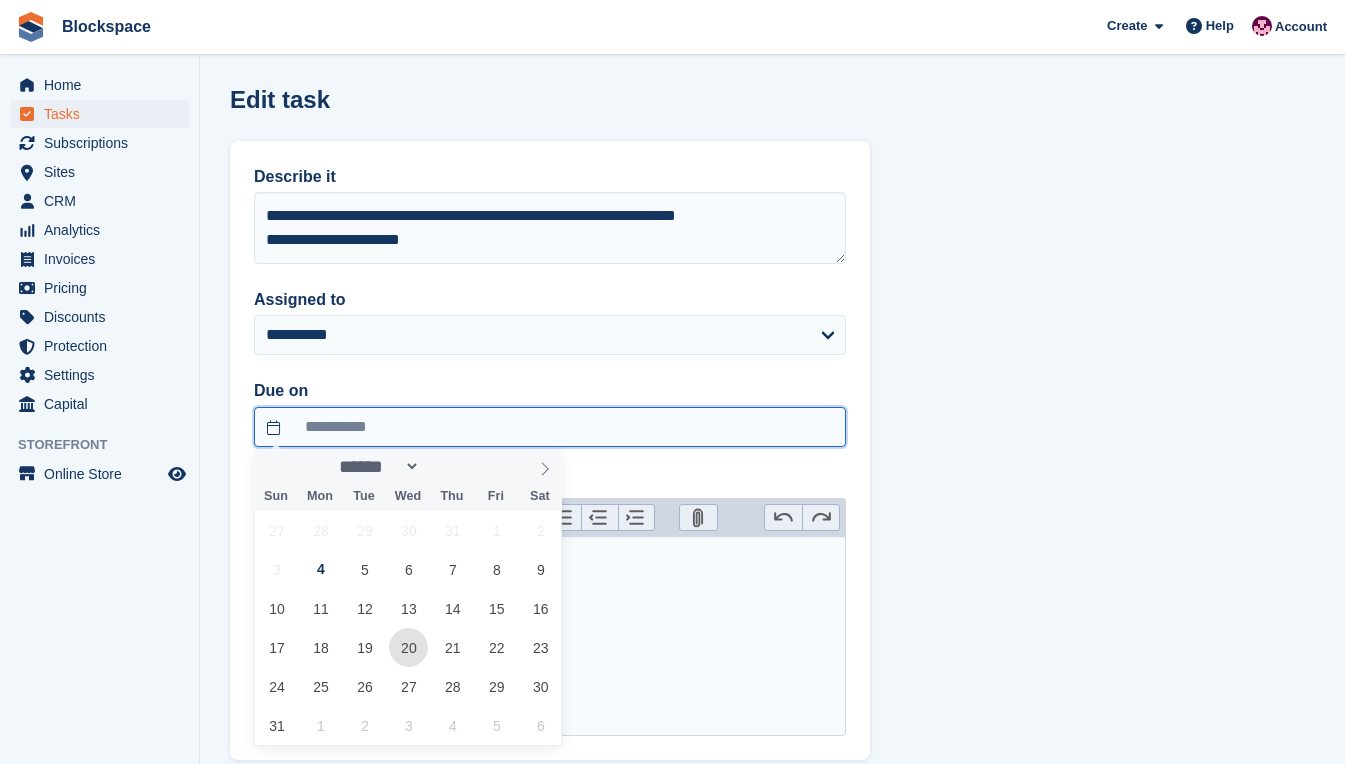 type on "**********" 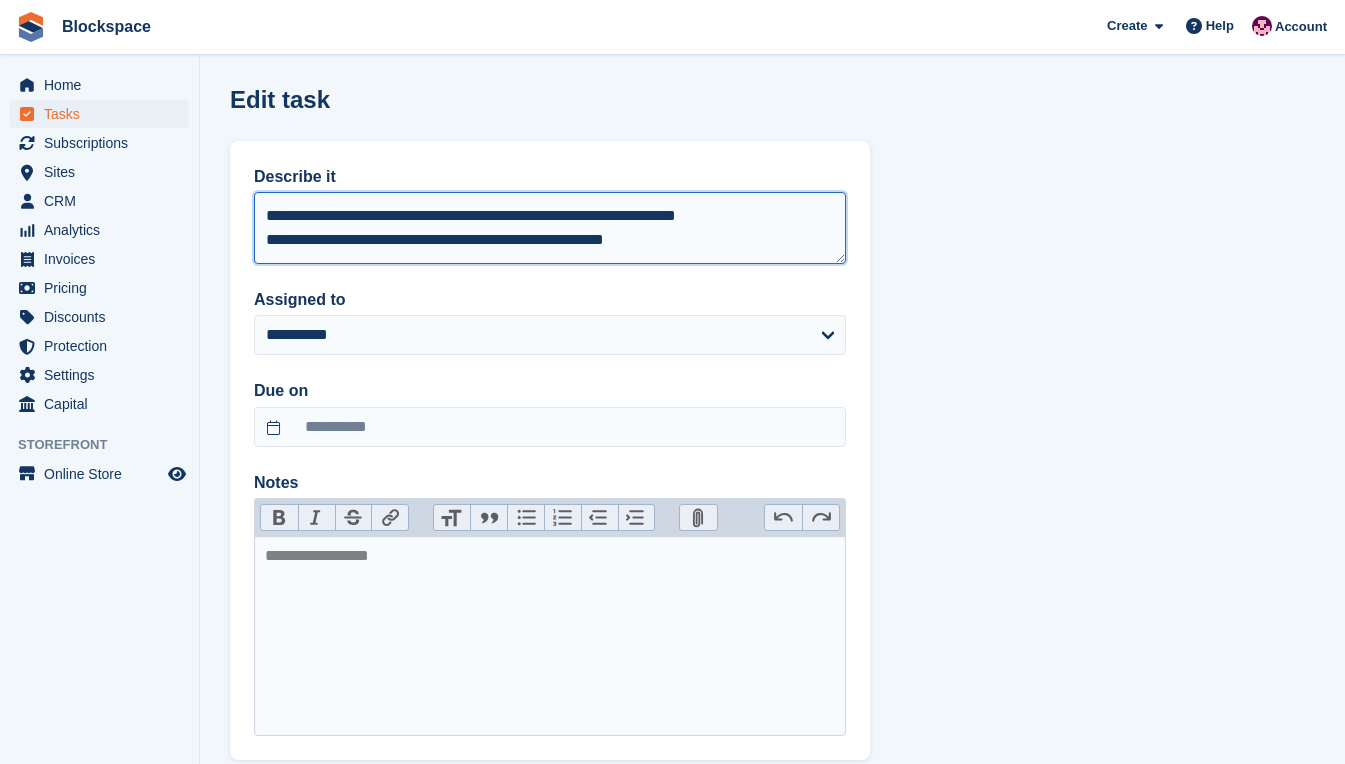 scroll, scrollTop: 12, scrollLeft: 0, axis: vertical 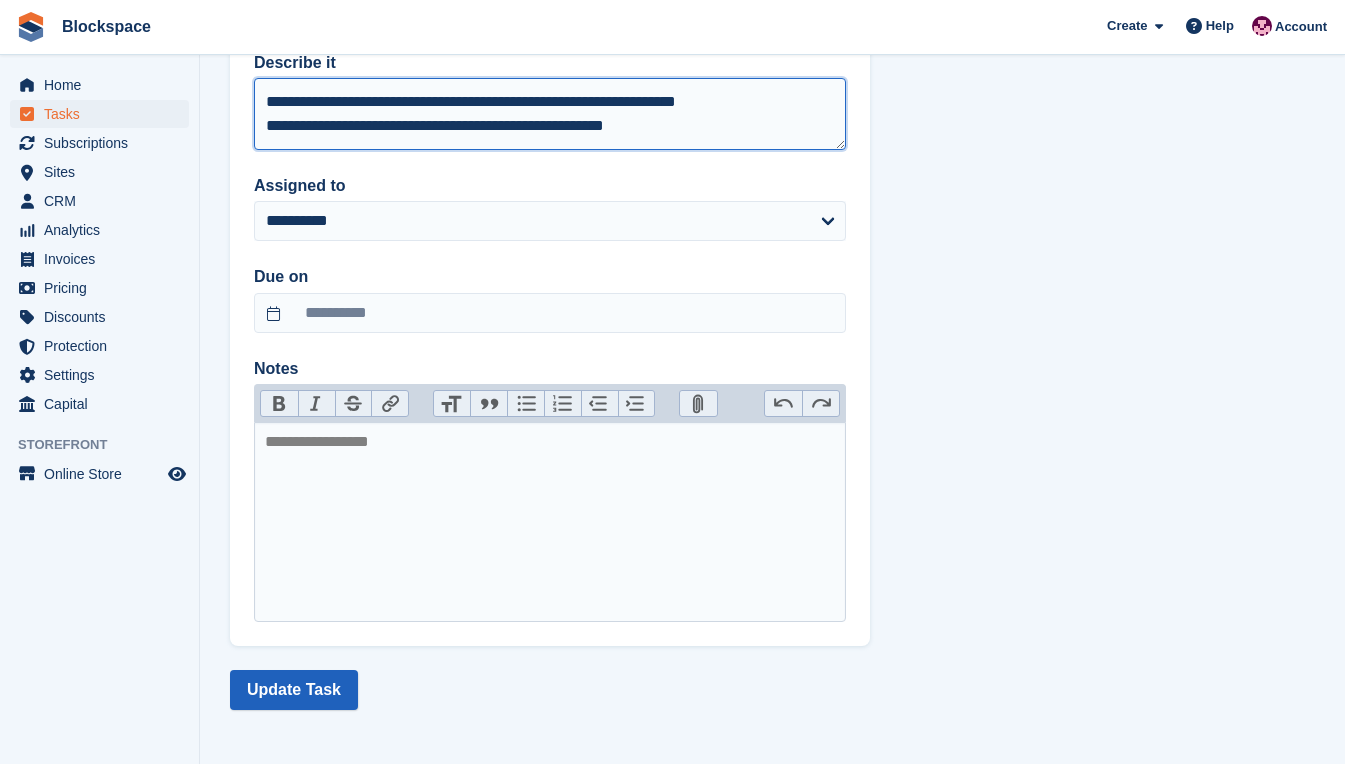 type on "**********" 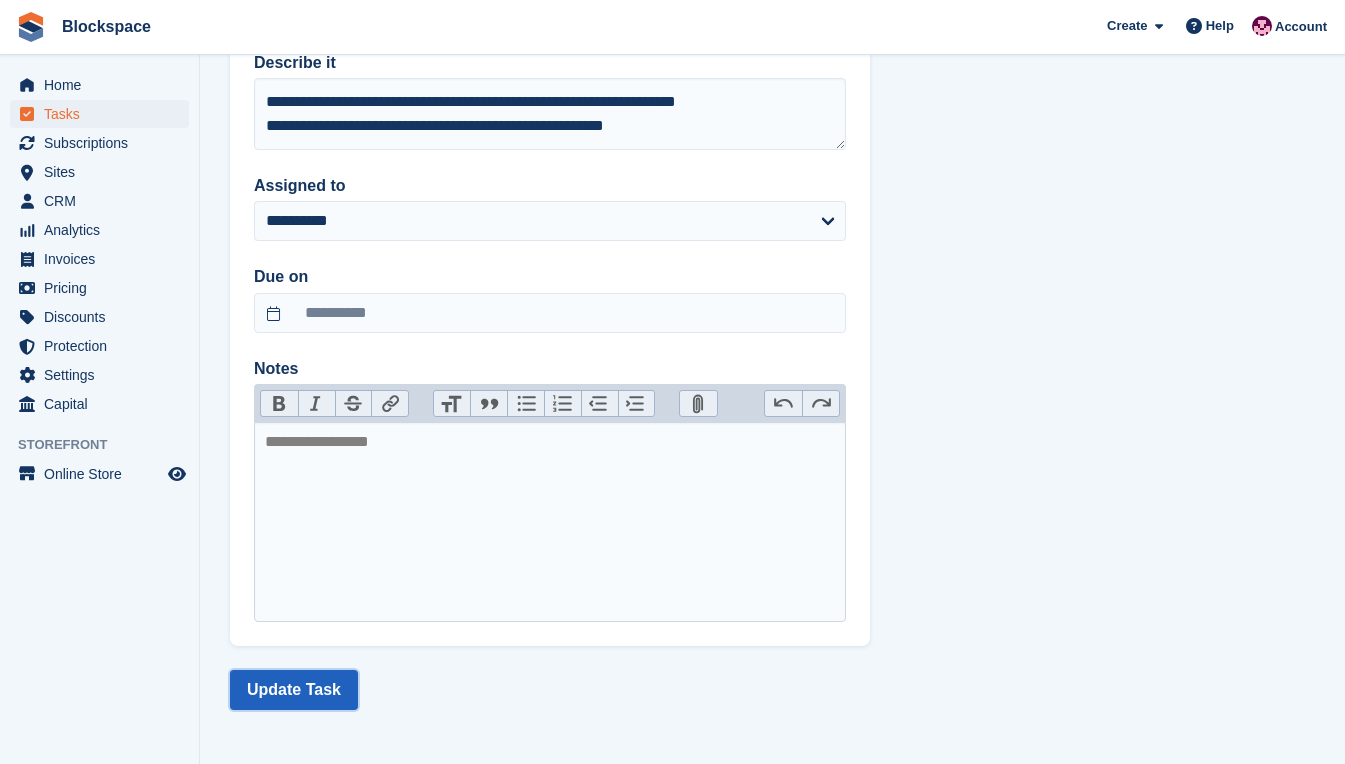 click on "Update Task" at bounding box center (294, 690) 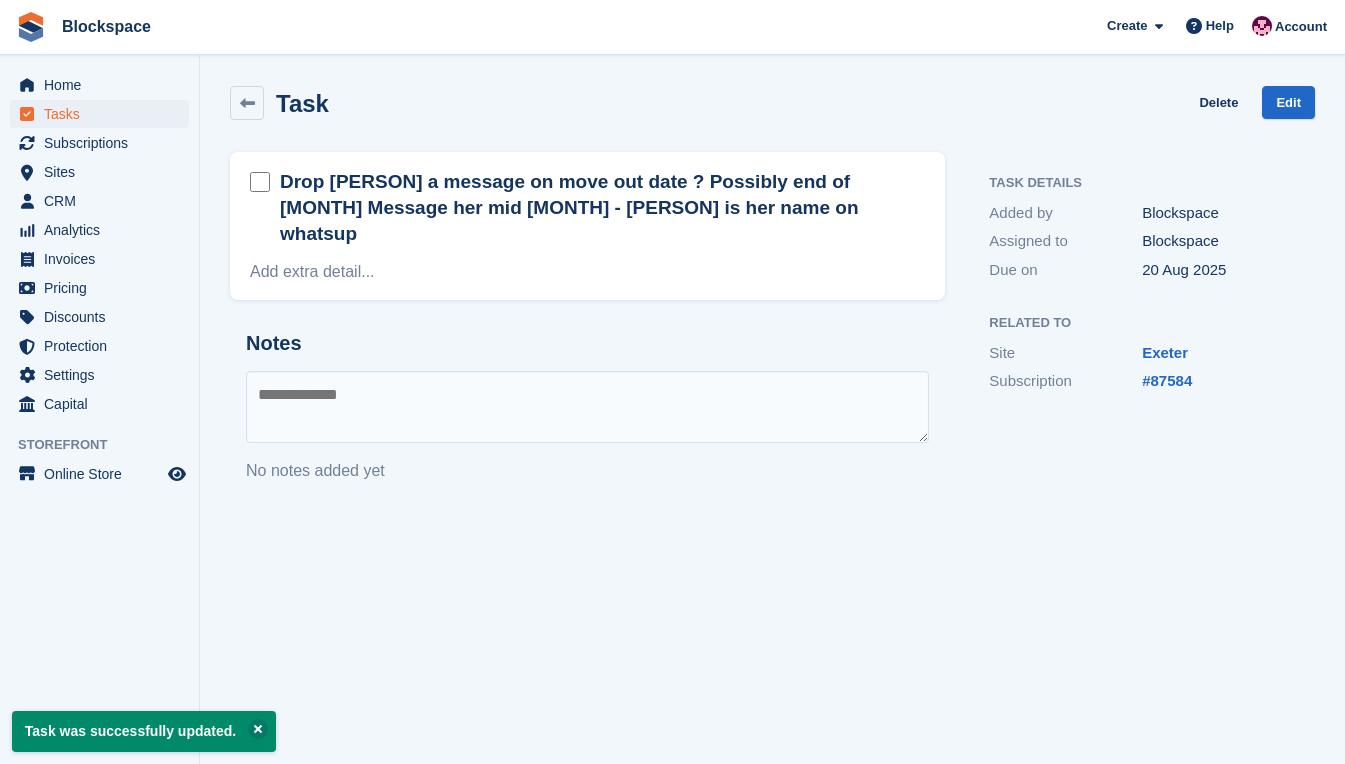 scroll, scrollTop: 0, scrollLeft: 0, axis: both 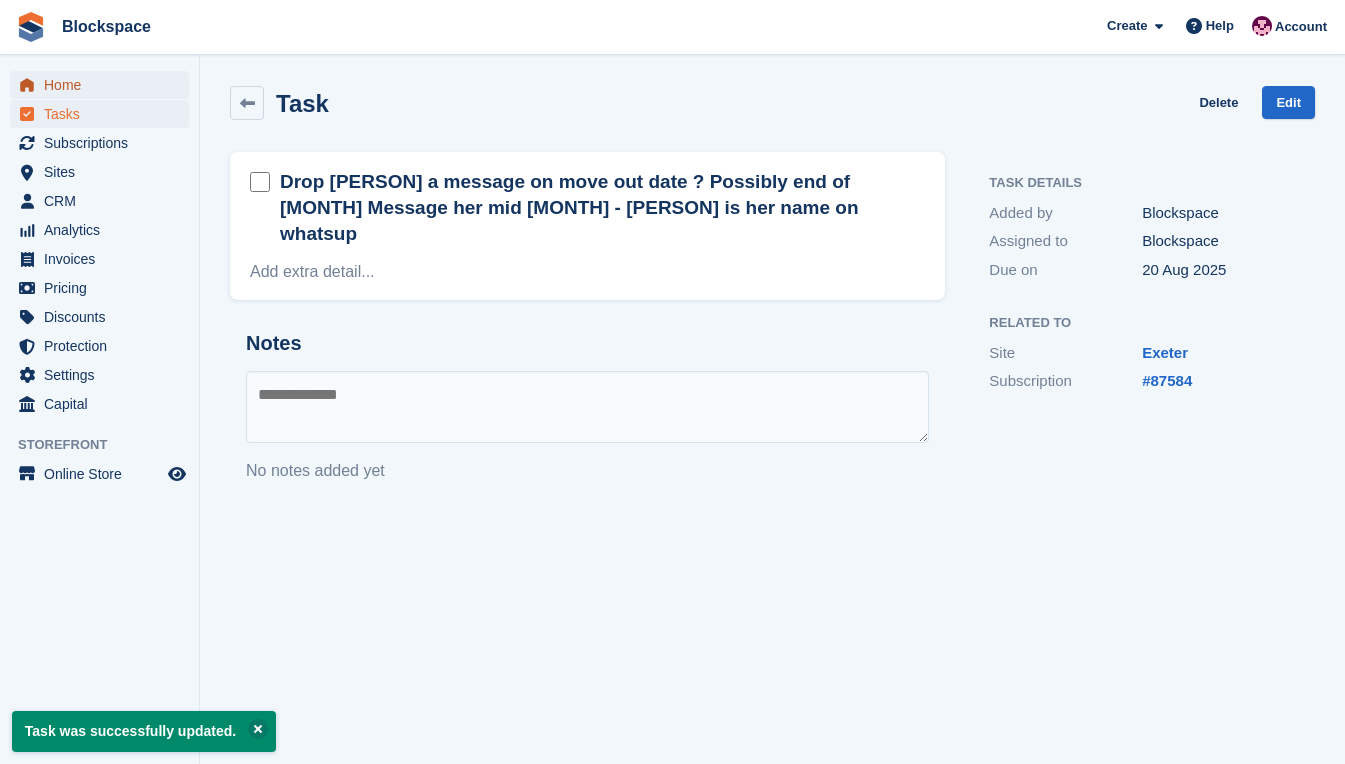 click on "Home" at bounding box center [104, 85] 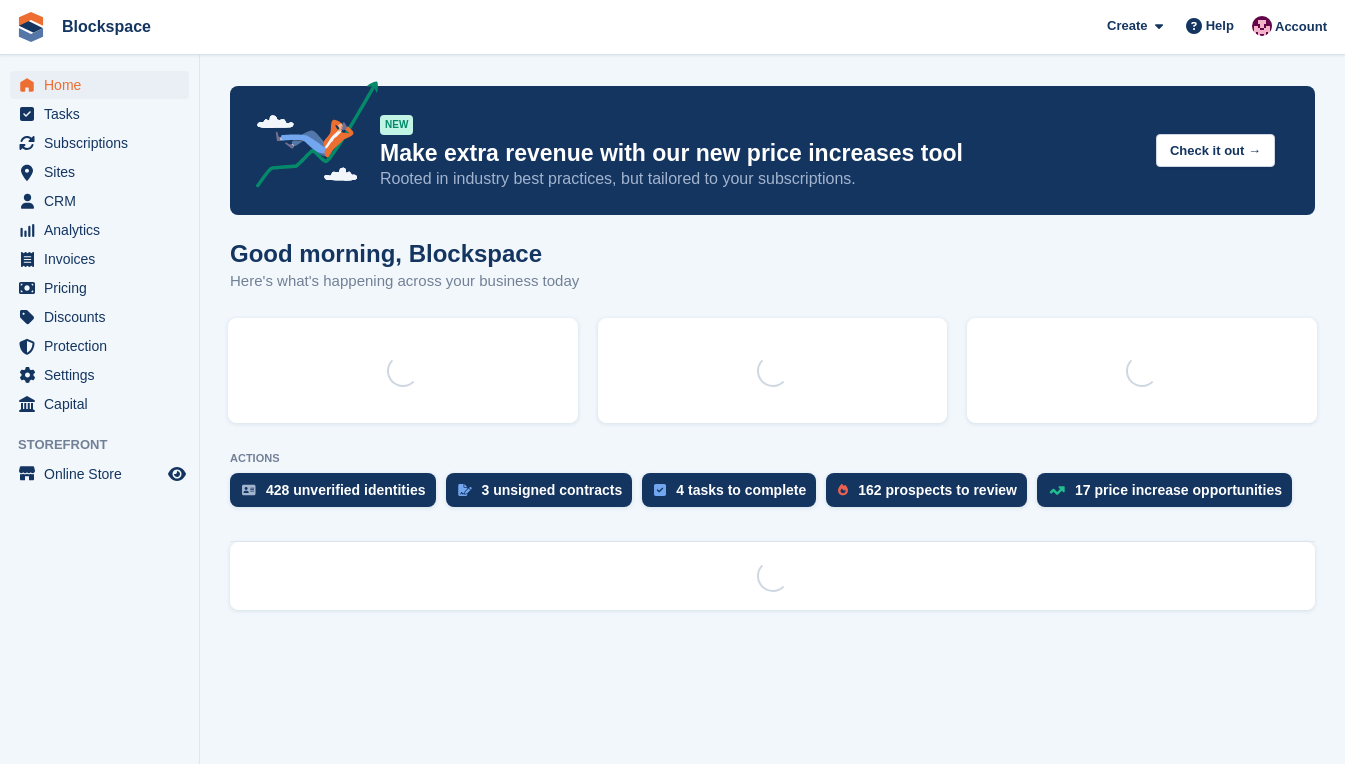 scroll, scrollTop: 0, scrollLeft: 0, axis: both 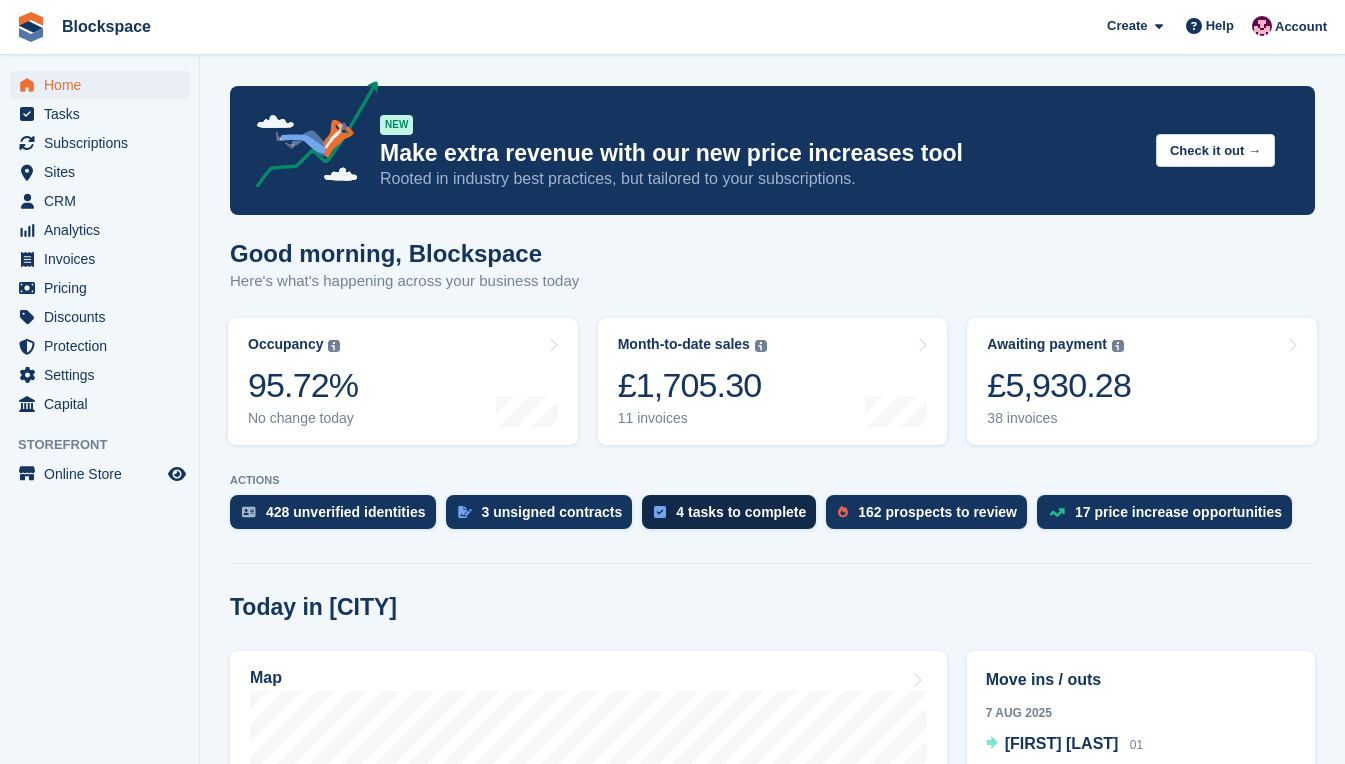 click on "4
tasks to complete" at bounding box center (741, 512) 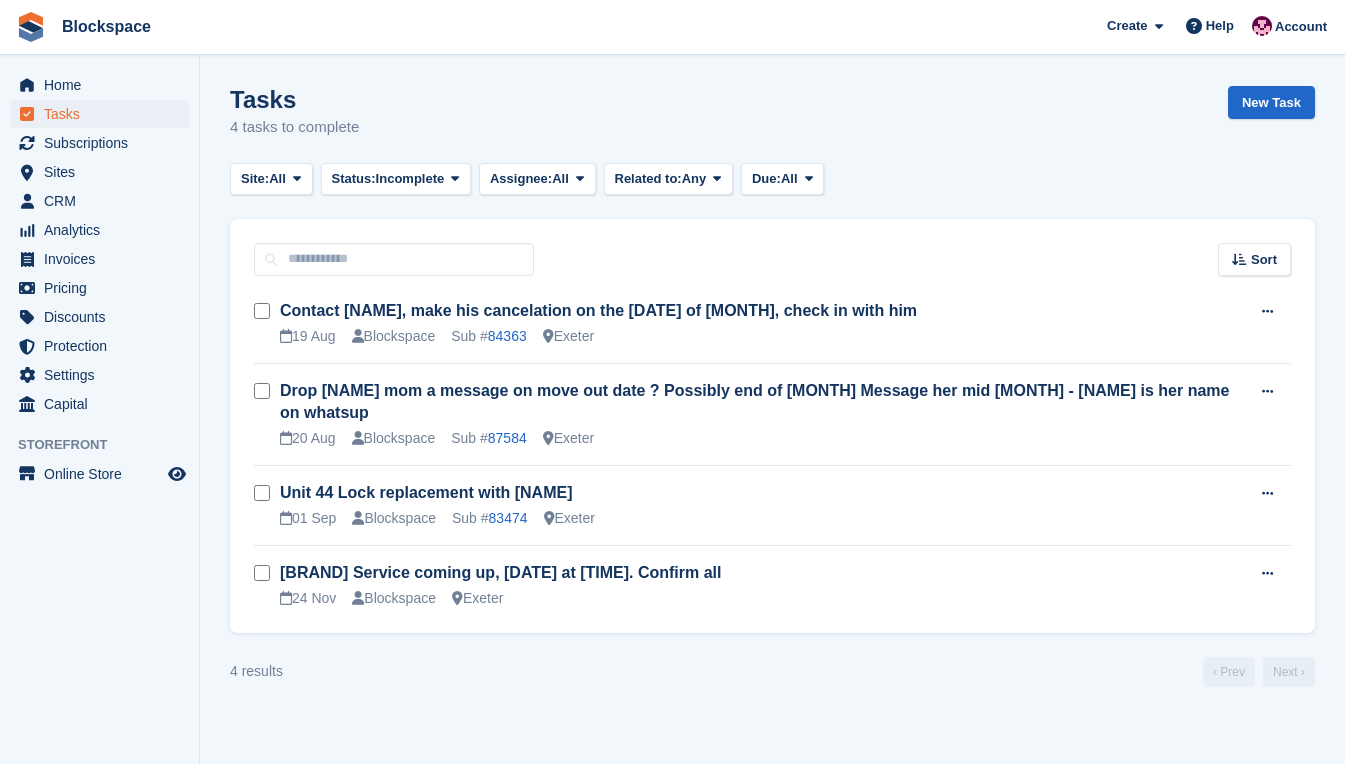 scroll, scrollTop: 0, scrollLeft: 0, axis: both 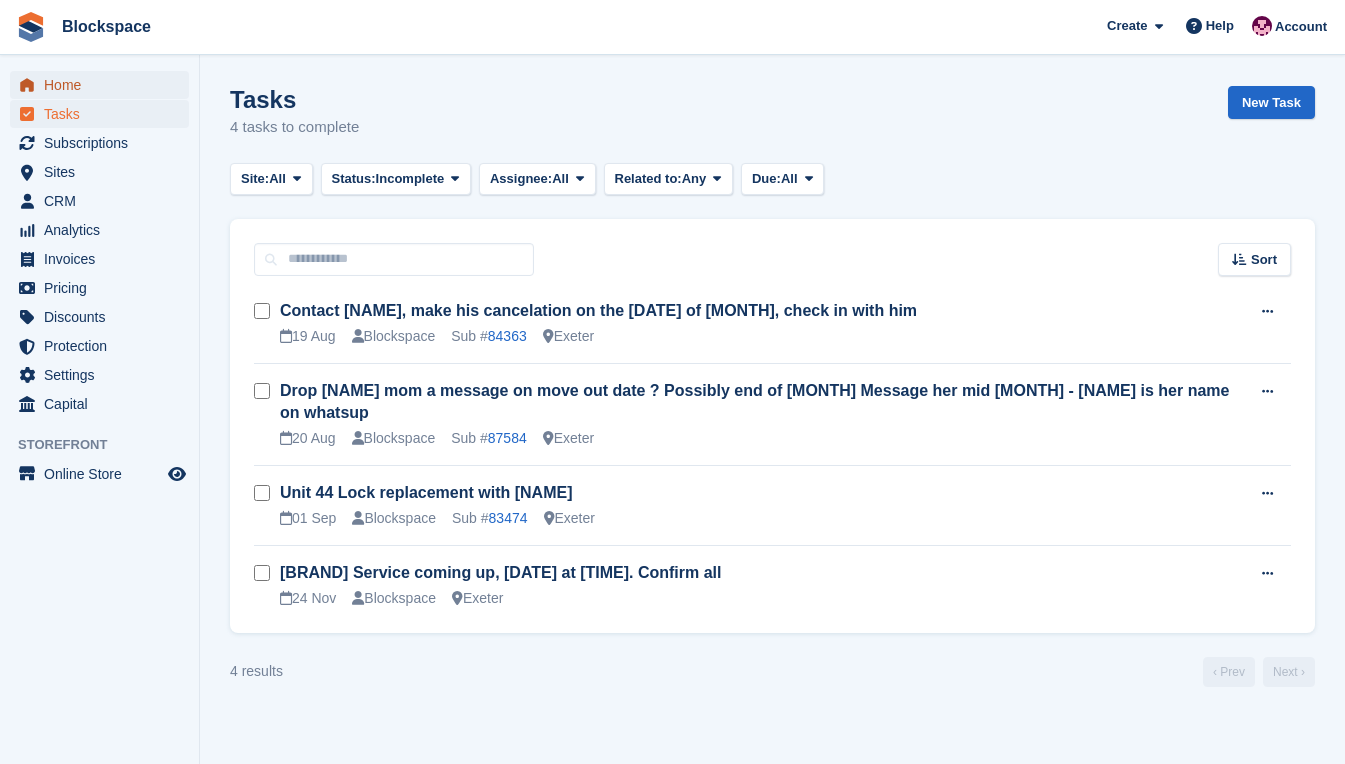 click on "Home" at bounding box center (104, 85) 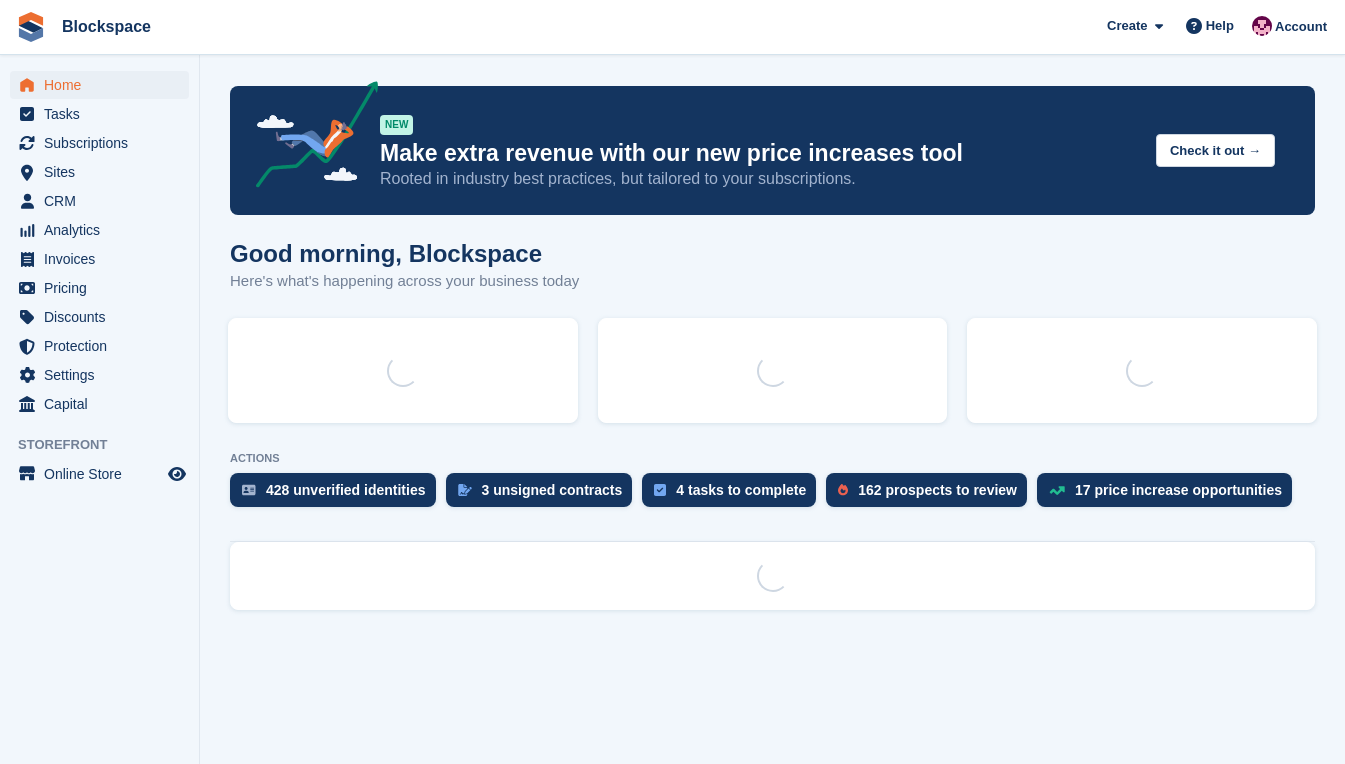 scroll, scrollTop: 0, scrollLeft: 0, axis: both 